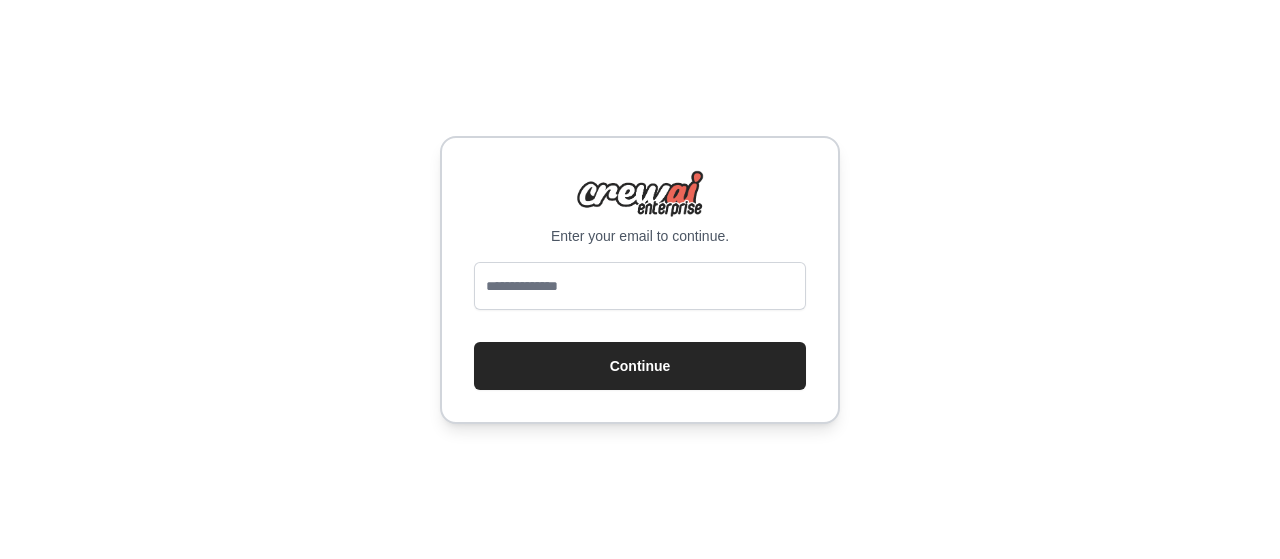 scroll, scrollTop: 0, scrollLeft: 0, axis: both 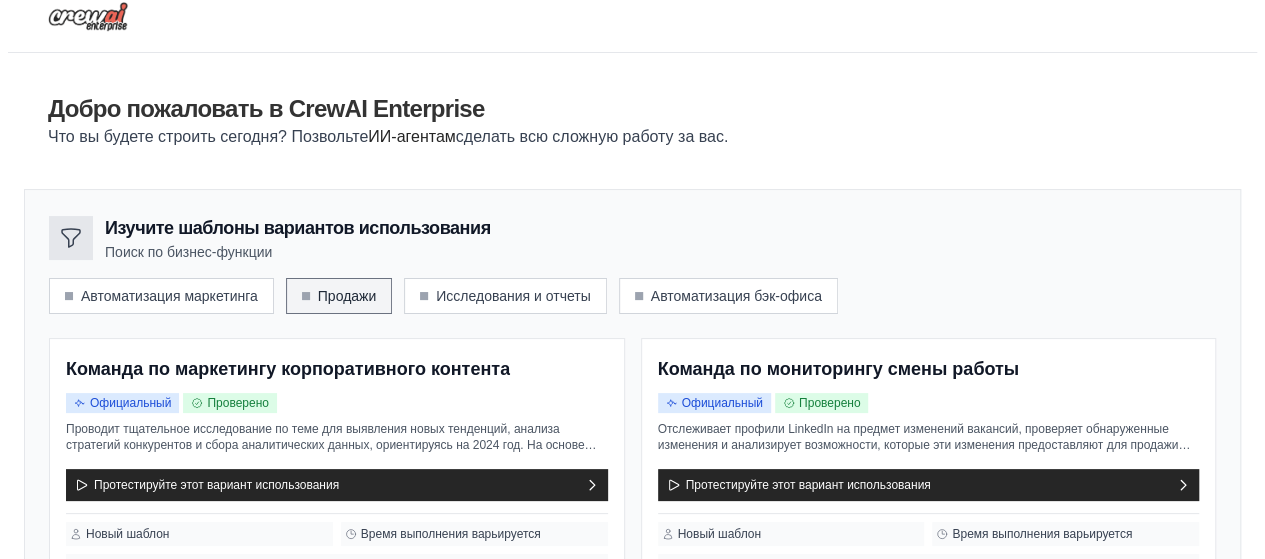 click on "Продажи" at bounding box center [347, 296] 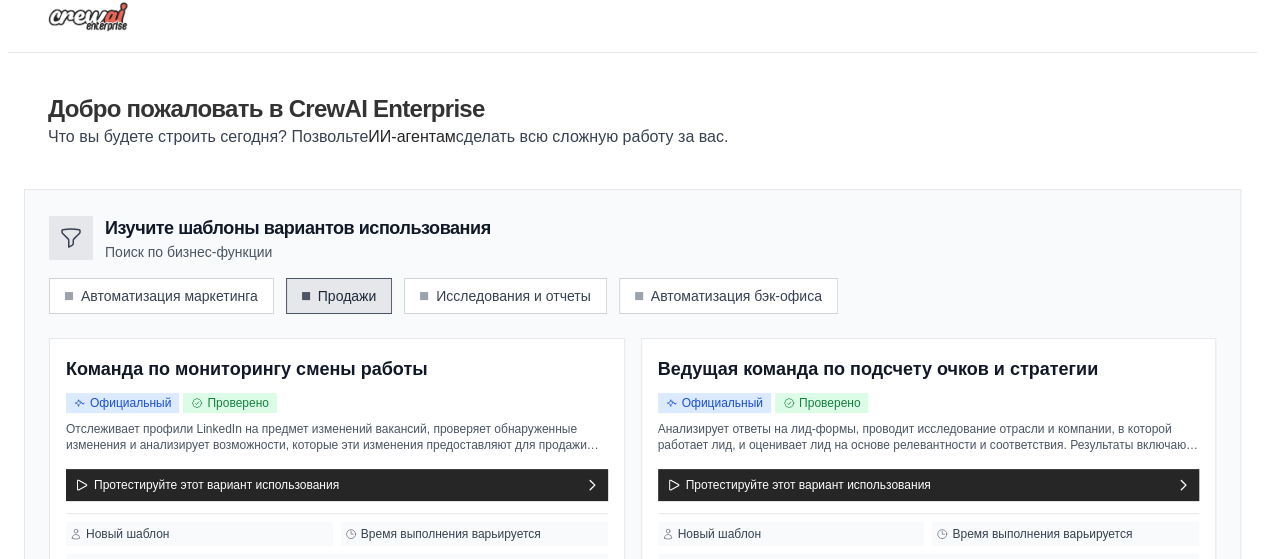 click on "Продажи" at bounding box center [347, 296] 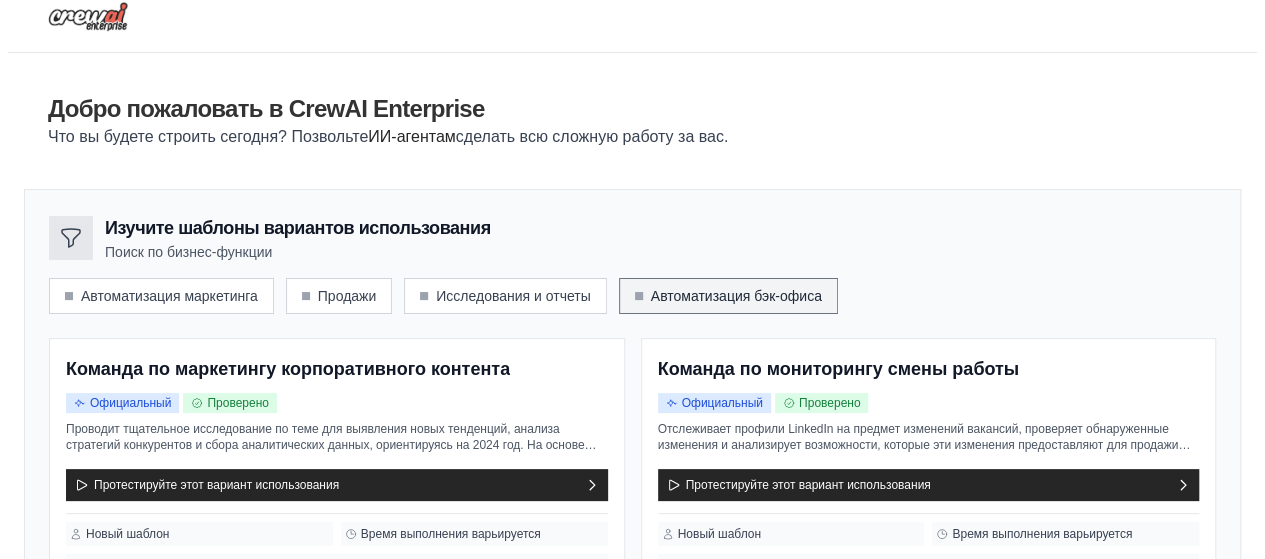 click at bounding box center [639, 296] 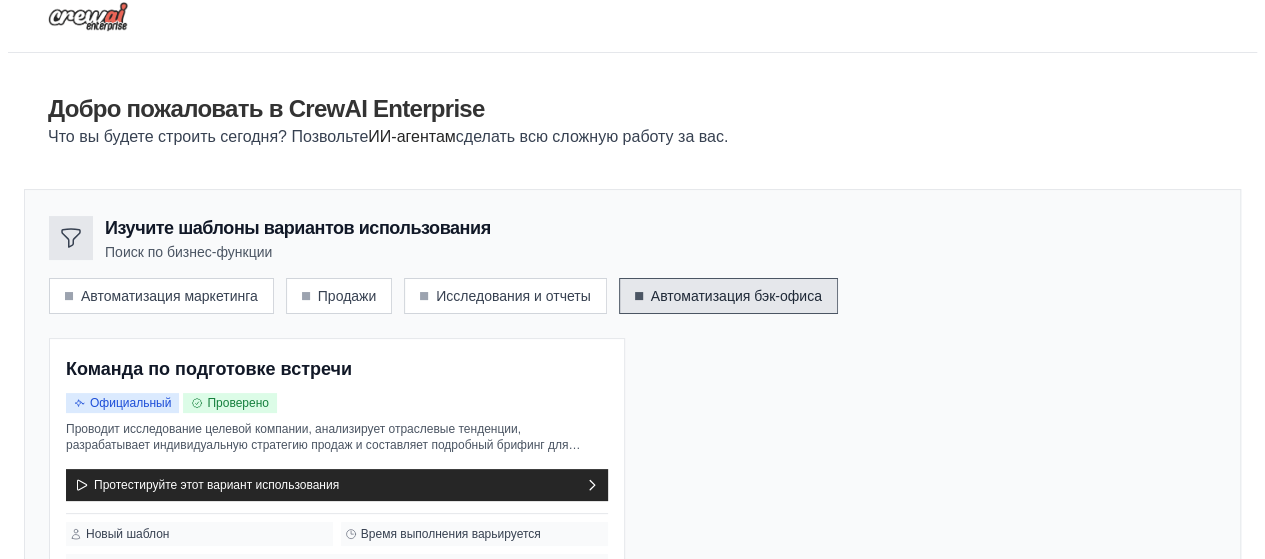 click at bounding box center [639, 296] 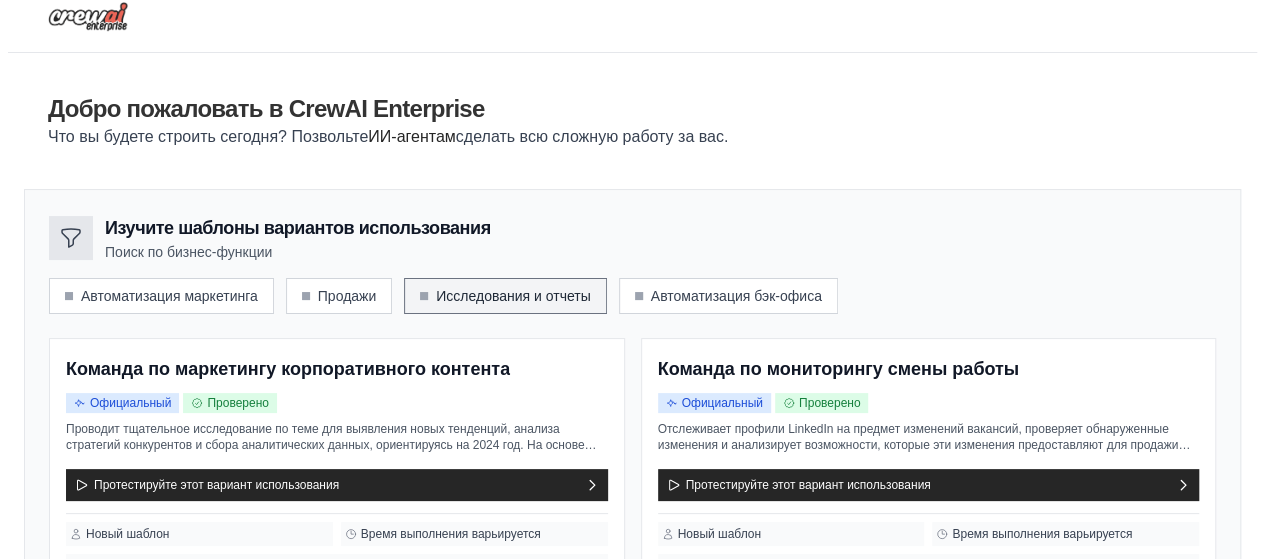 click on "Исследования и отчеты" at bounding box center (513, 296) 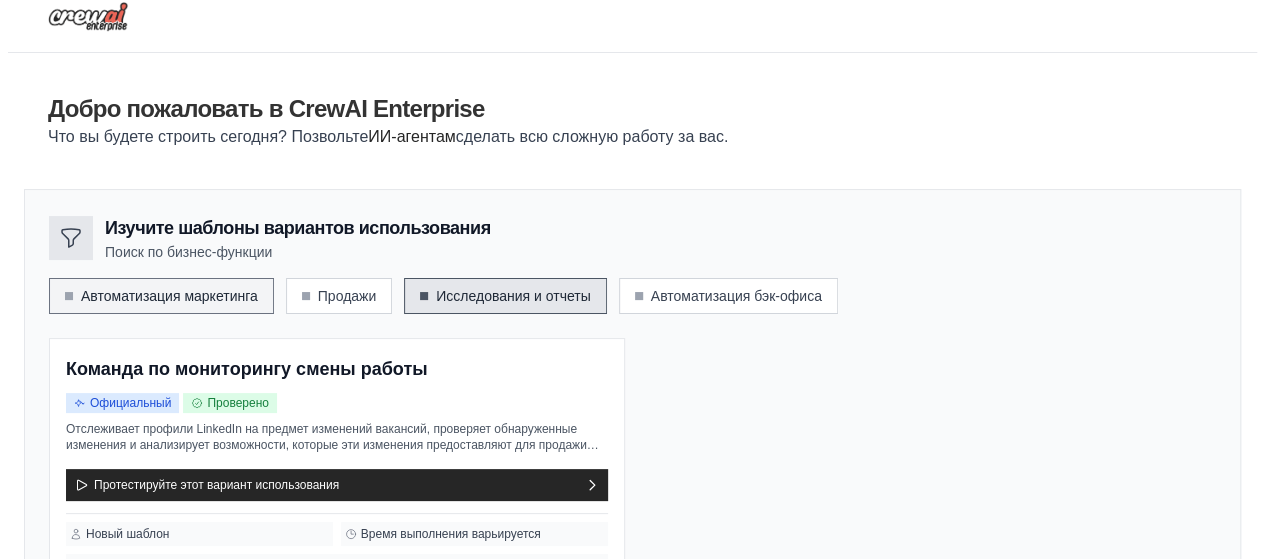 click on "Автоматизация маркетинга" at bounding box center [161, 296] 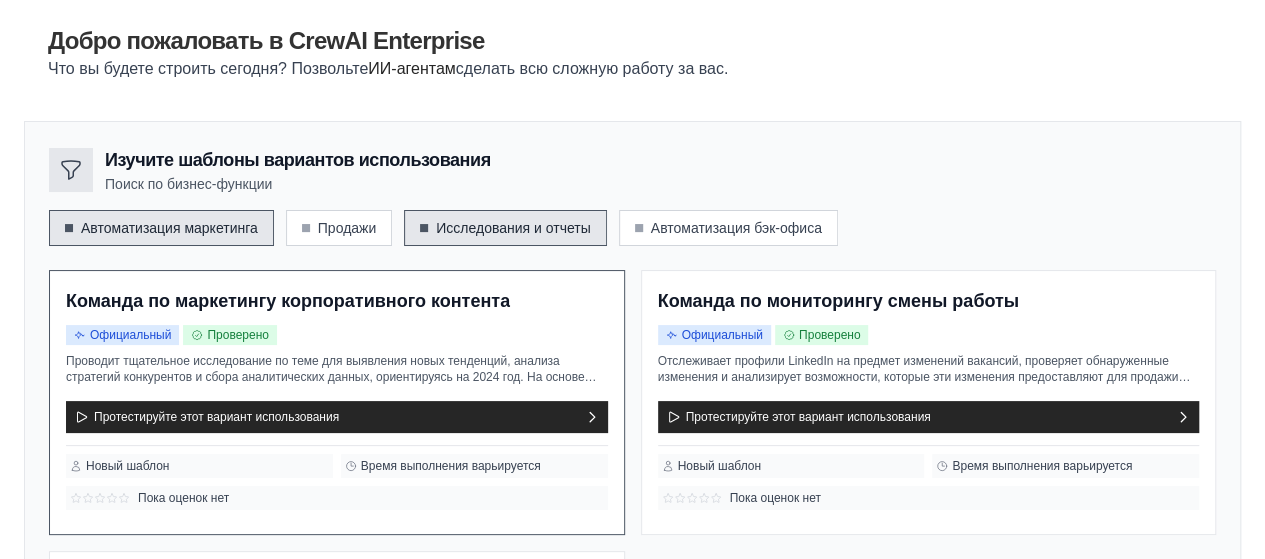 scroll, scrollTop: 138, scrollLeft: 0, axis: vertical 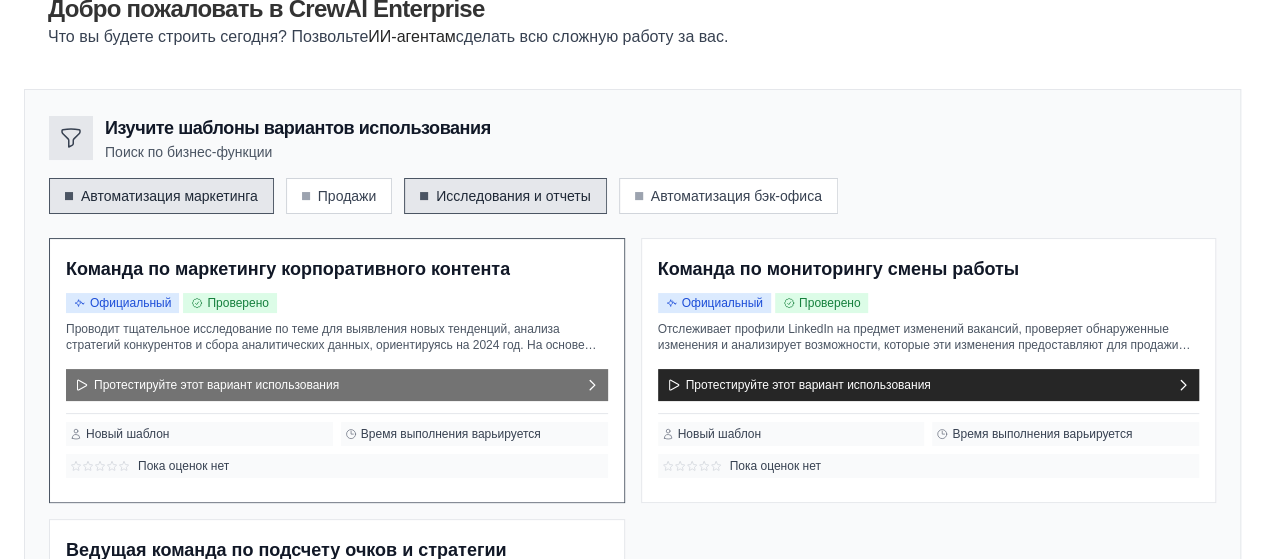 click on "Протестируйте этот вариант использования" at bounding box center [337, 385] 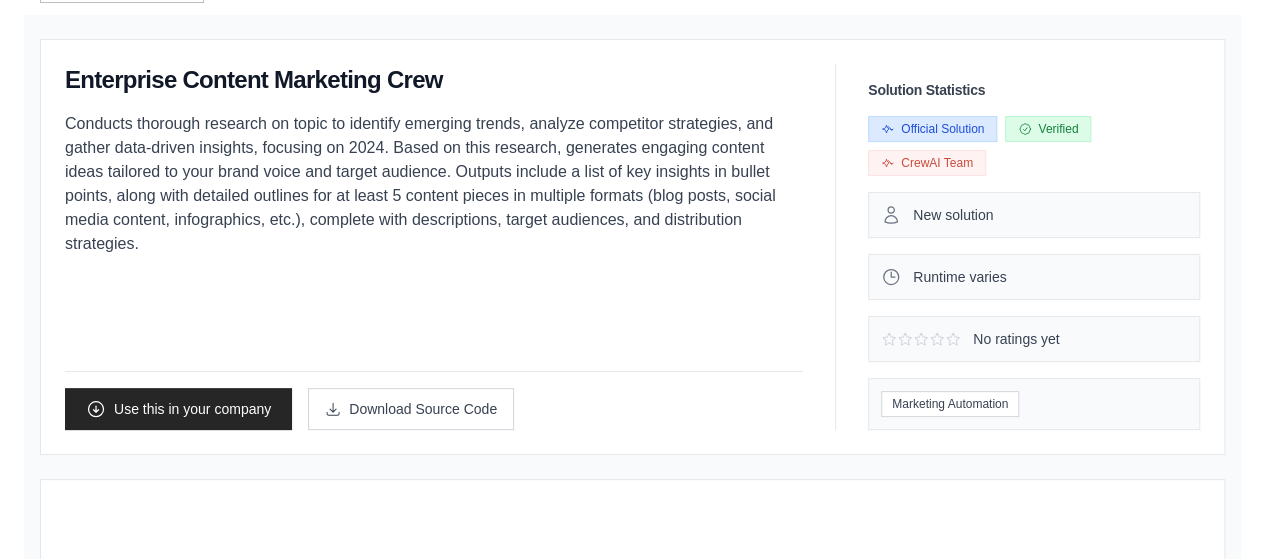 scroll, scrollTop: 0, scrollLeft: 0, axis: both 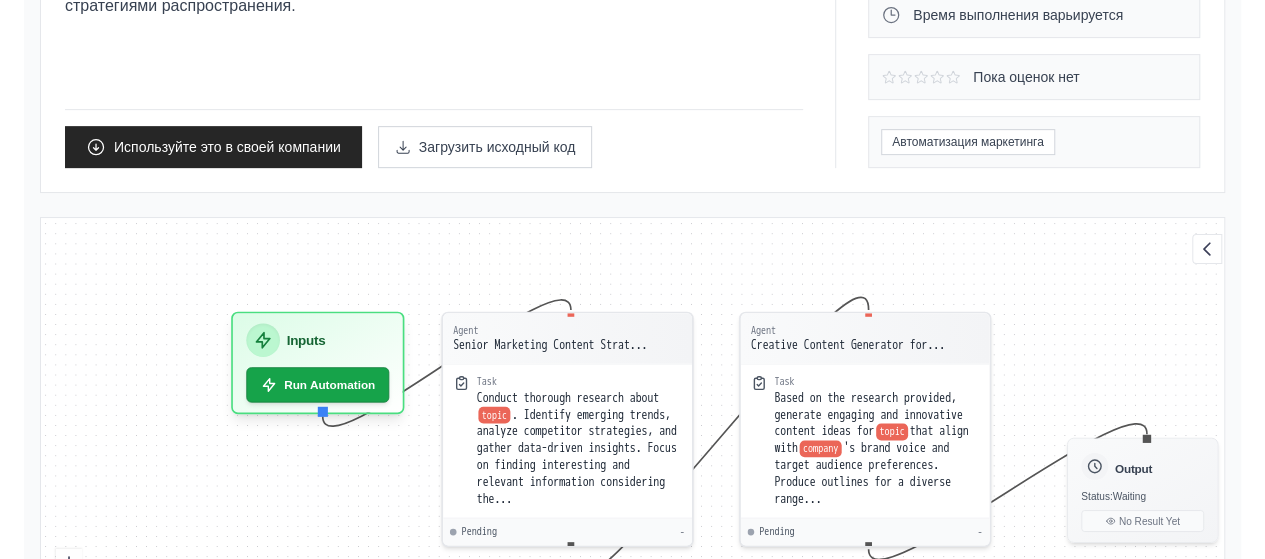 drag, startPoint x: 644, startPoint y: 251, endPoint x: 662, endPoint y: 244, distance: 19.313208 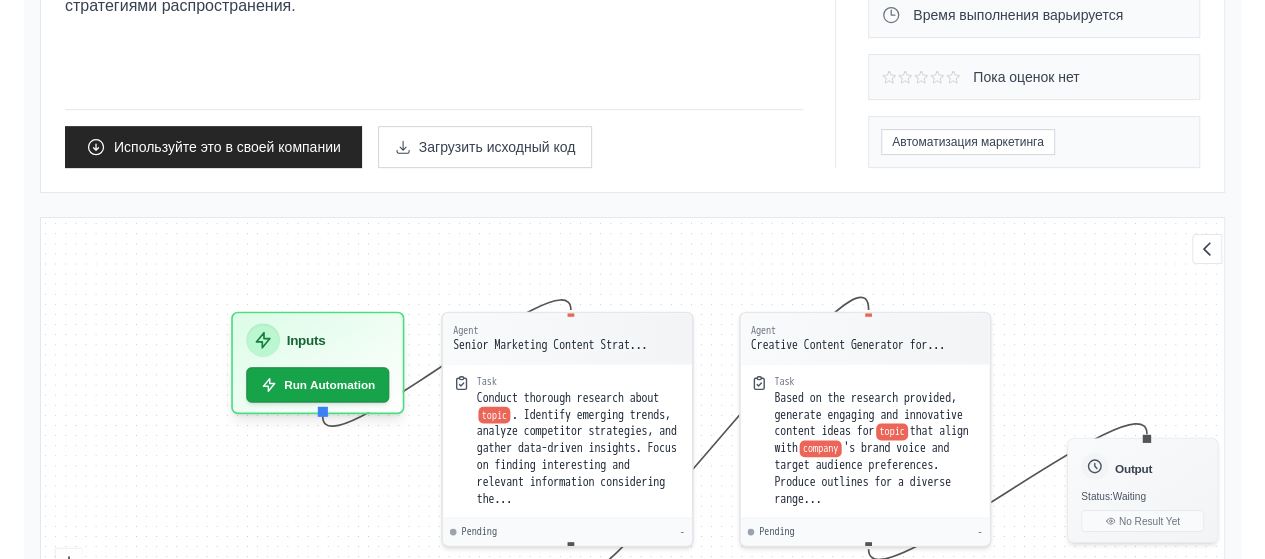 click on "Agent Senior Marketing Content Strat... Task Conduct thorough research about  topic . Identify emerging trends, analyze competitor strategies, and gather data-driven insights. Focus on finding interesting and relevant information considering the... Pending - Agent Creative Content Generator for... Task Based on the research provided, generate engaging and innovative content ideas for  topic  that align with  company 's brand voice and target audience preferences. Produce outlines for a diverse range... Pending - Inputs Run Automation Output Status:  Waiting No Result Yet" at bounding box center (632, 443) 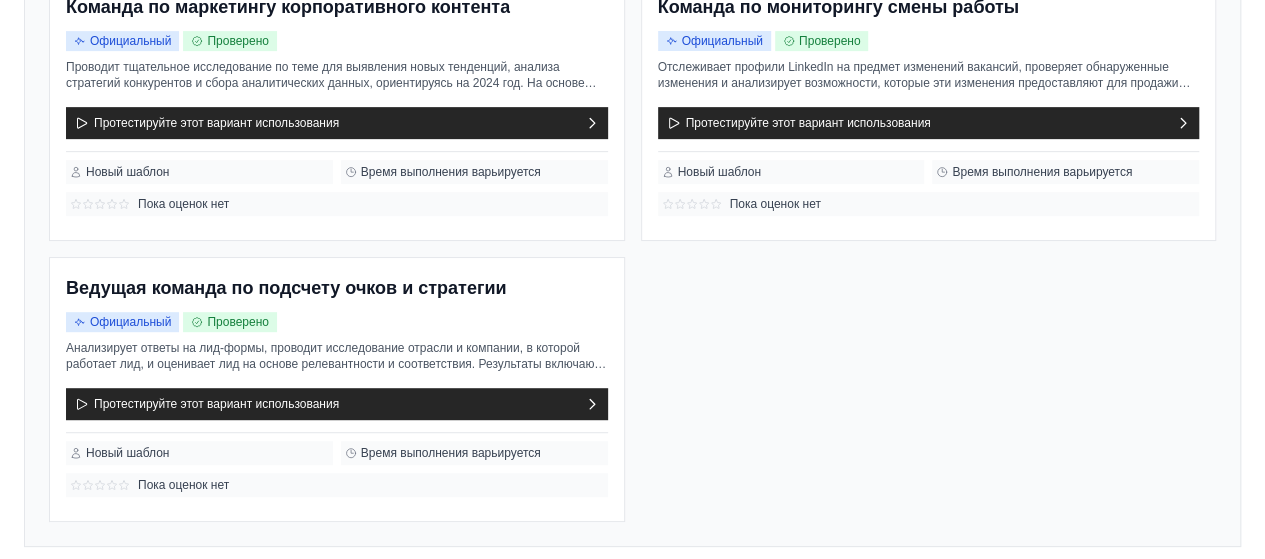 click on "Исследования и отчеты" at bounding box center (513, -66) 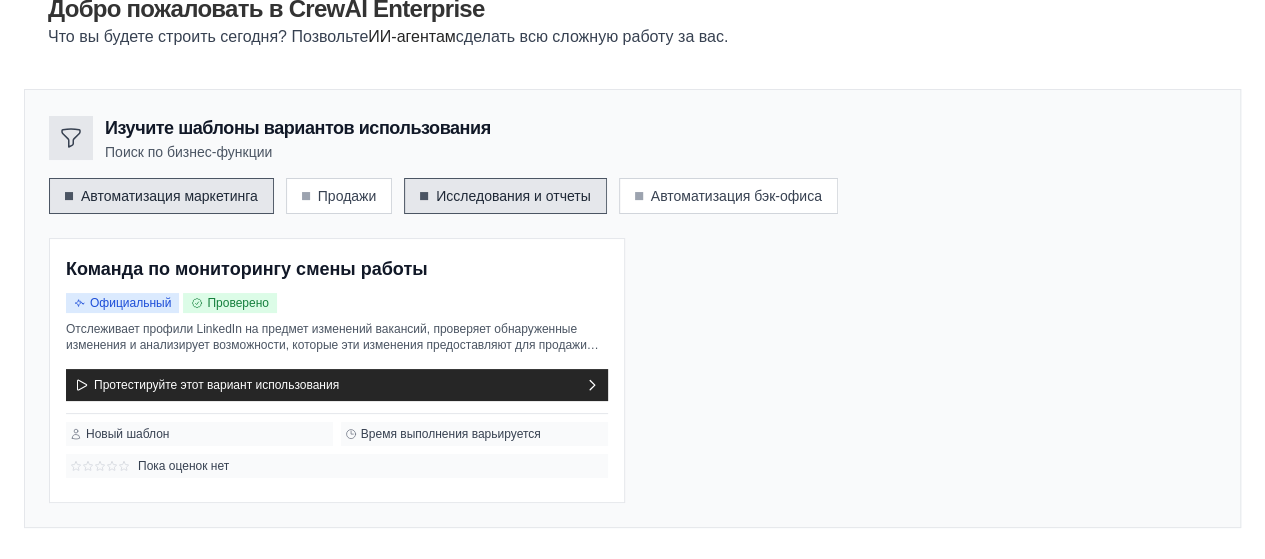click on "Автоматизация маркетинга" at bounding box center (169, 196) 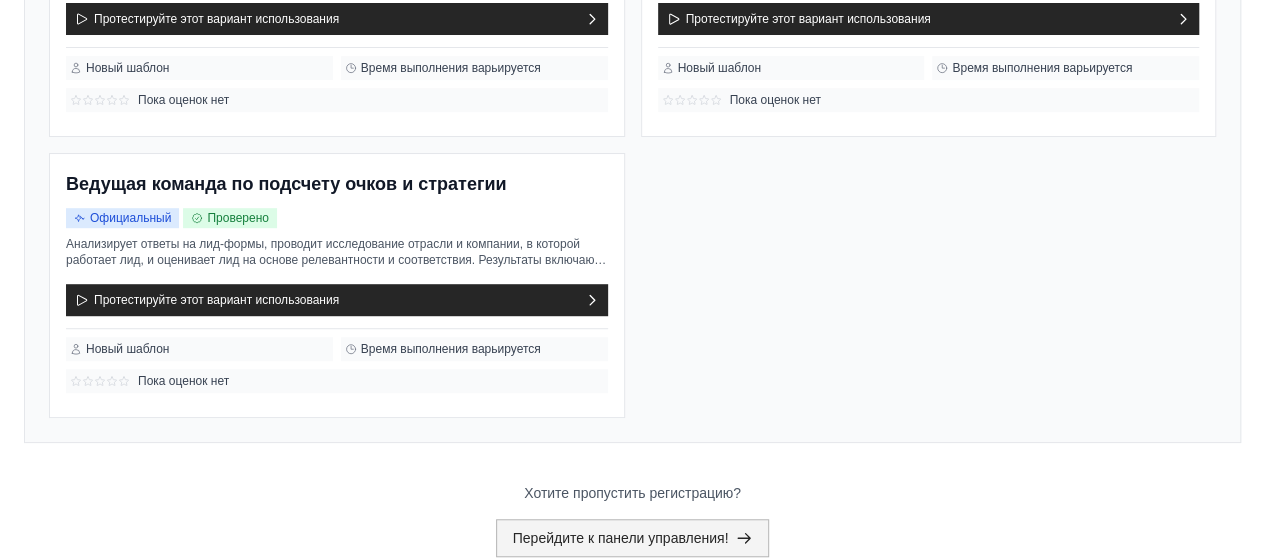 scroll, scrollTop: 558, scrollLeft: 0, axis: vertical 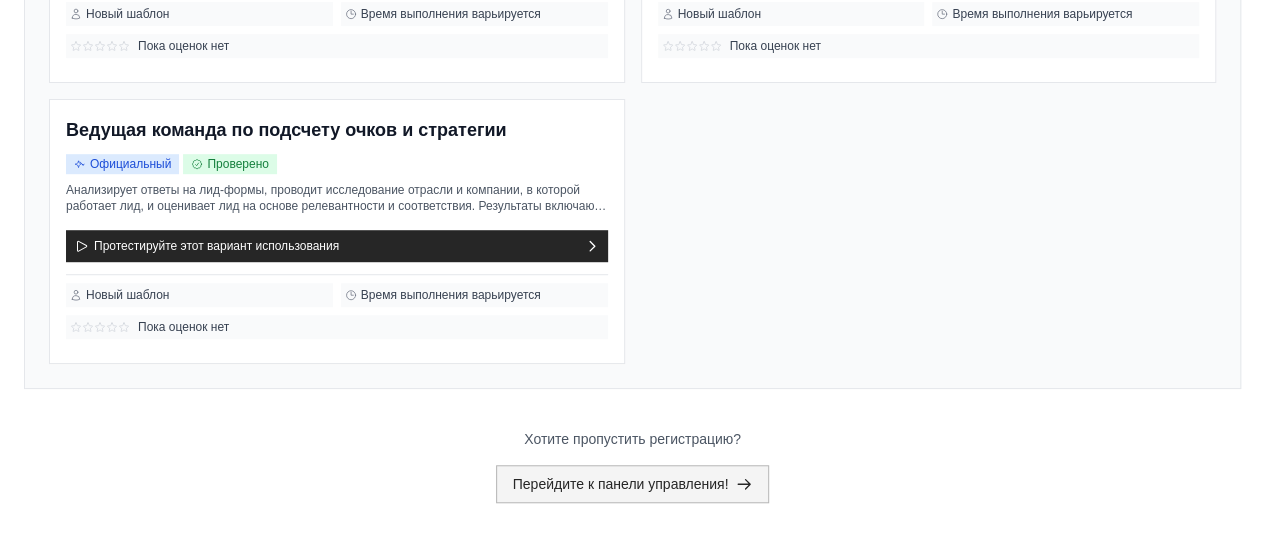 click on "Перейдите к панели управления!" at bounding box center [633, 484] 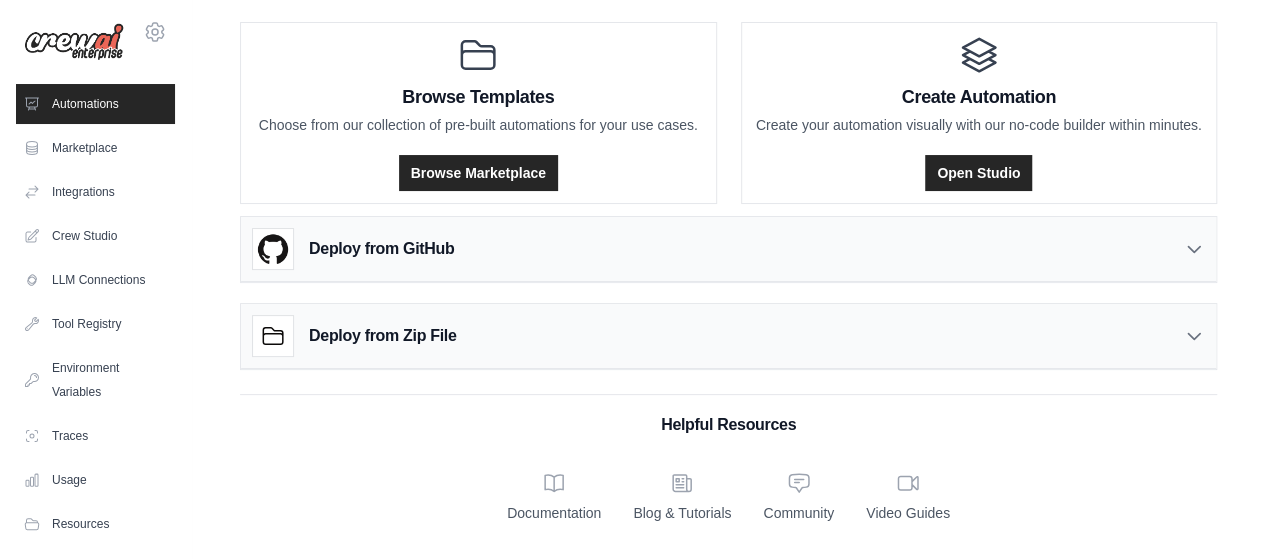 scroll, scrollTop: 0, scrollLeft: 0, axis: both 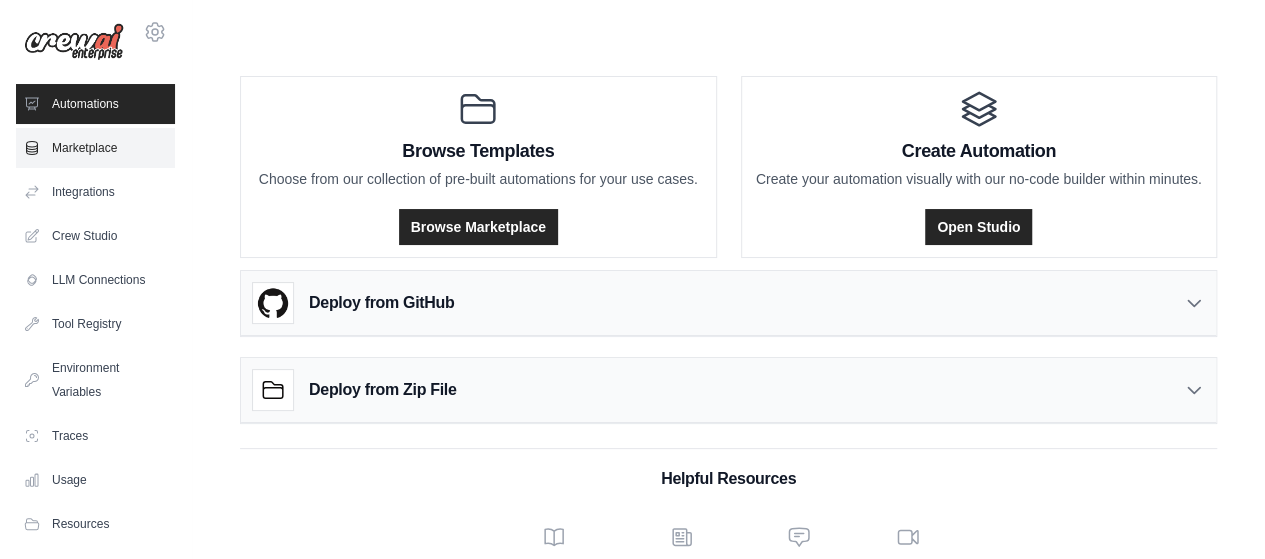 click on "Marketplace" at bounding box center [95, 148] 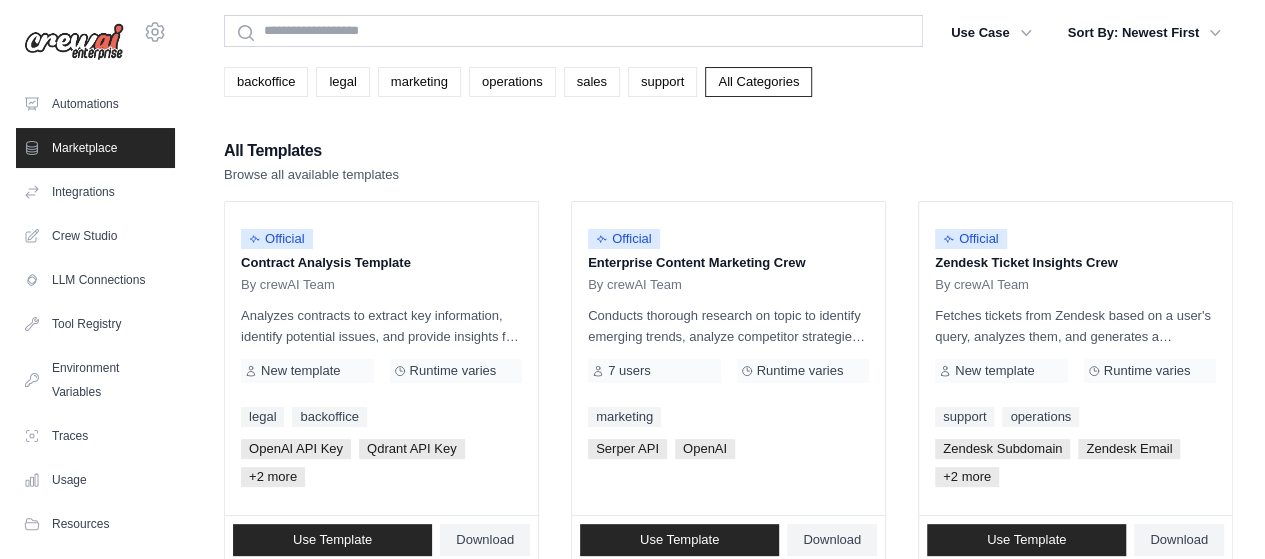 scroll, scrollTop: 100, scrollLeft: 0, axis: vertical 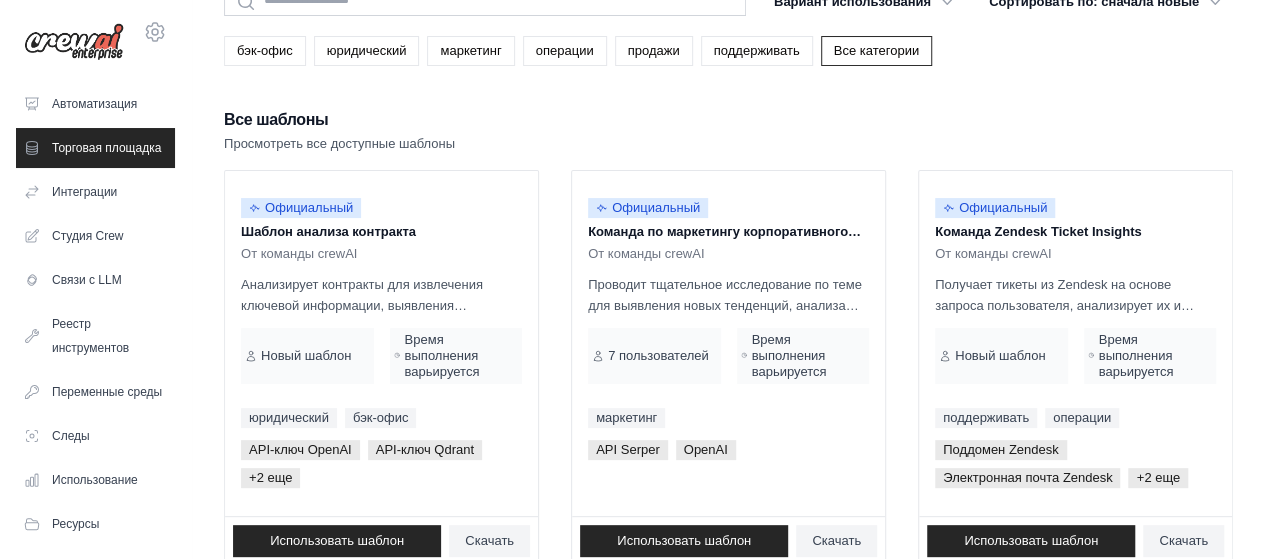 click on "Все шаблоны
Просмотреть все доступные шаблоны" at bounding box center [728, 130] 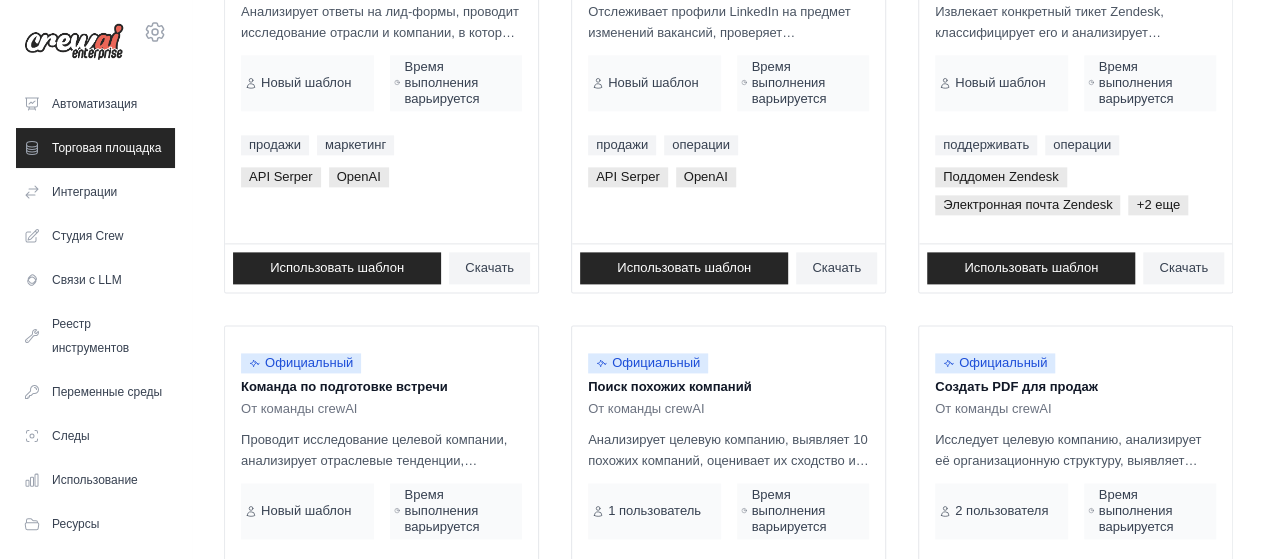 scroll, scrollTop: 1400, scrollLeft: 0, axis: vertical 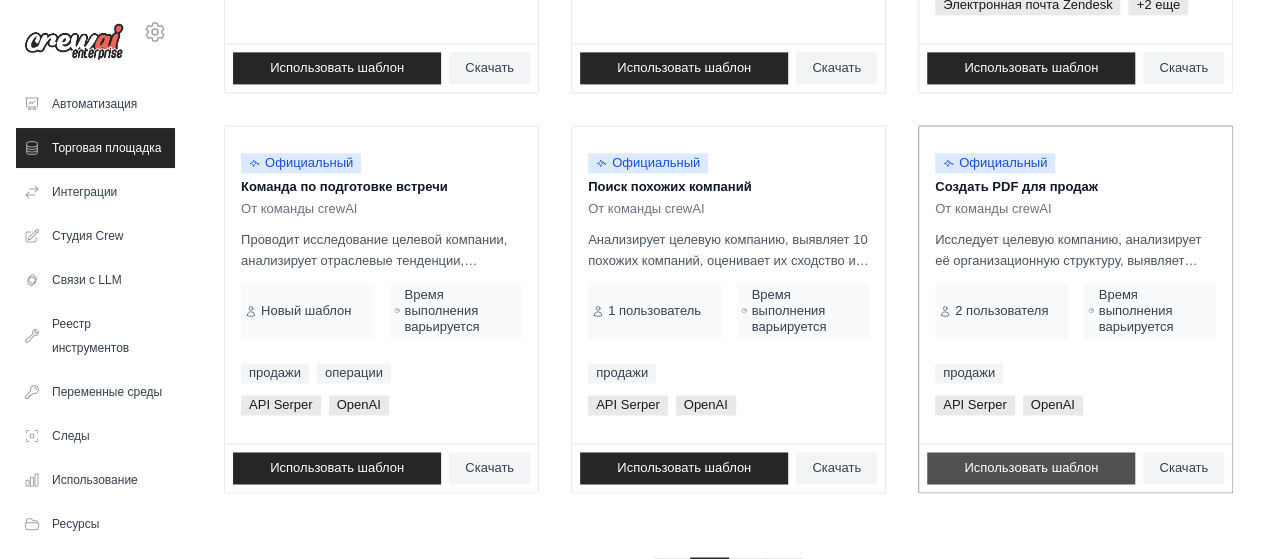 click on "Использовать шаблон" at bounding box center [1031, 467] 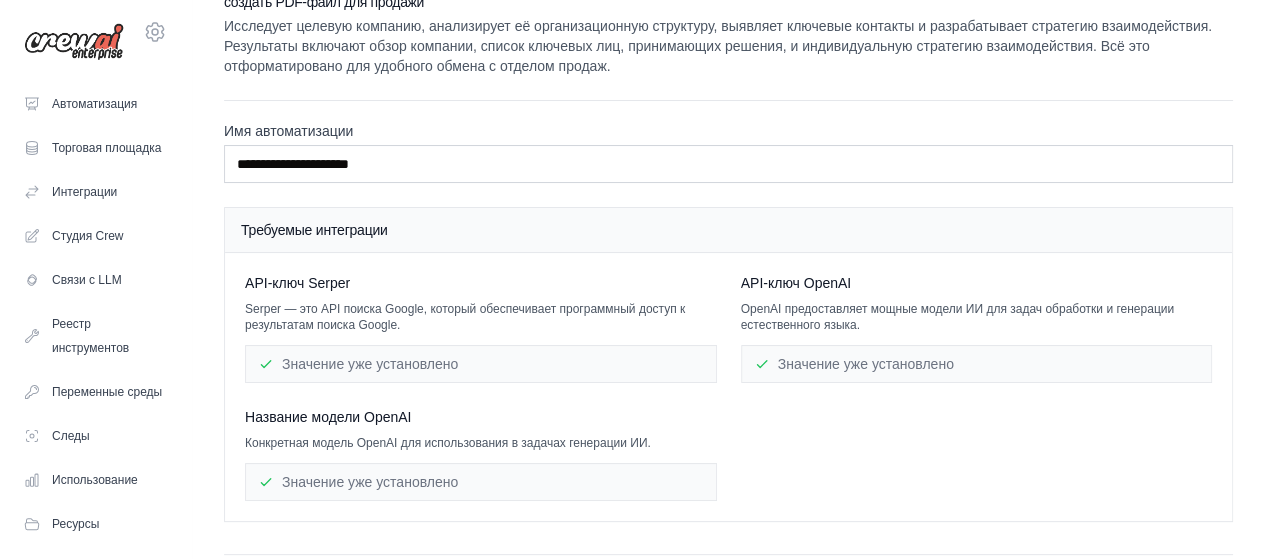 scroll, scrollTop: 0, scrollLeft: 0, axis: both 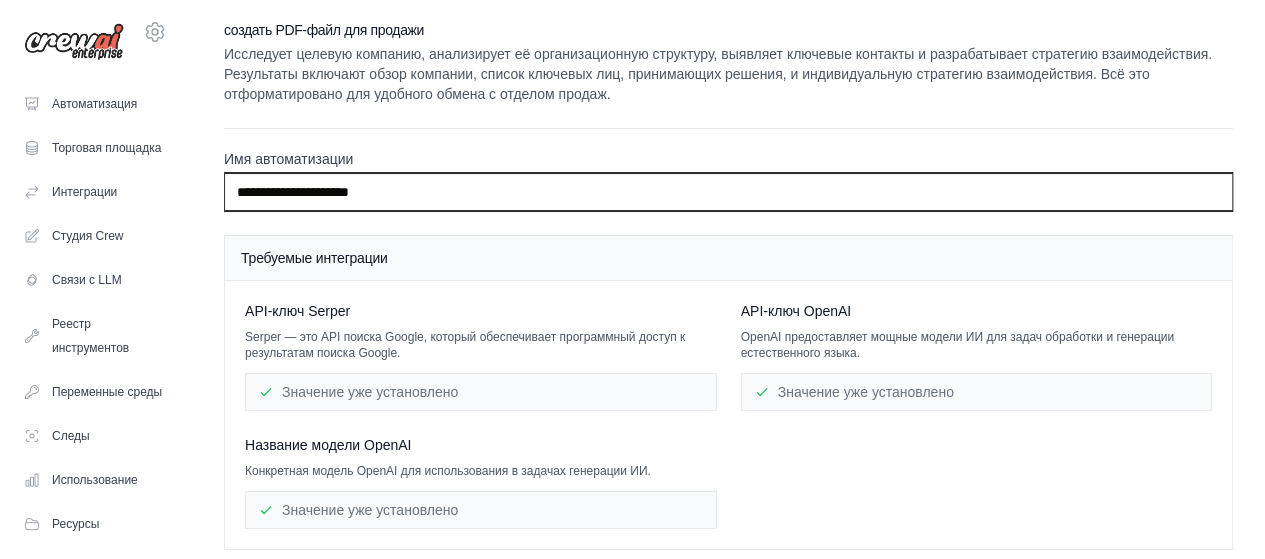 click on "**********" at bounding box center (728, 192) 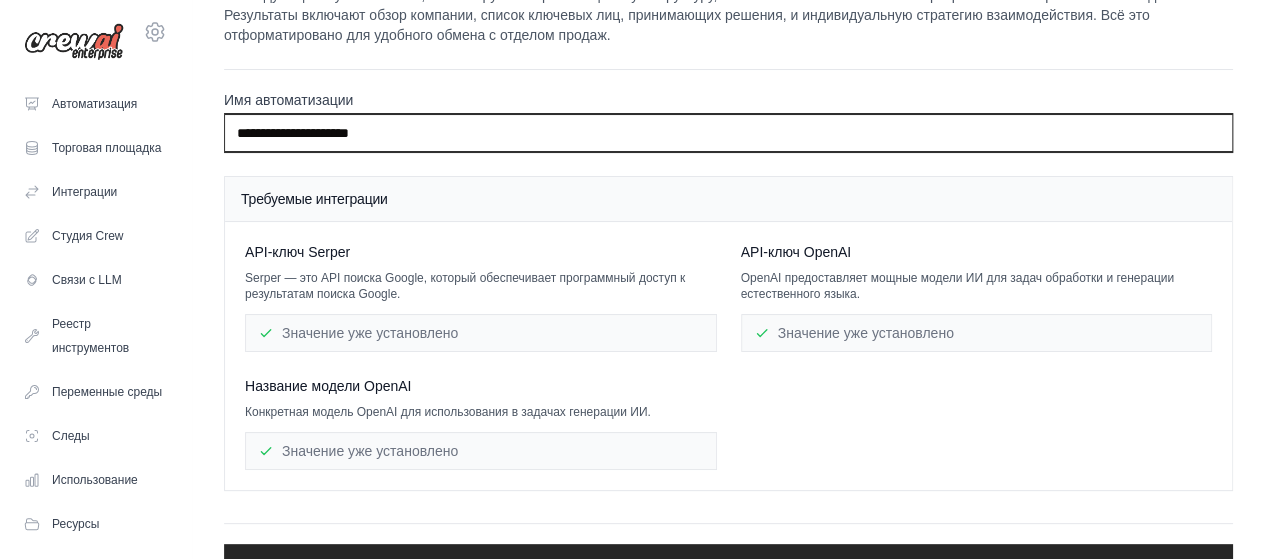 scroll, scrollTop: 85, scrollLeft: 0, axis: vertical 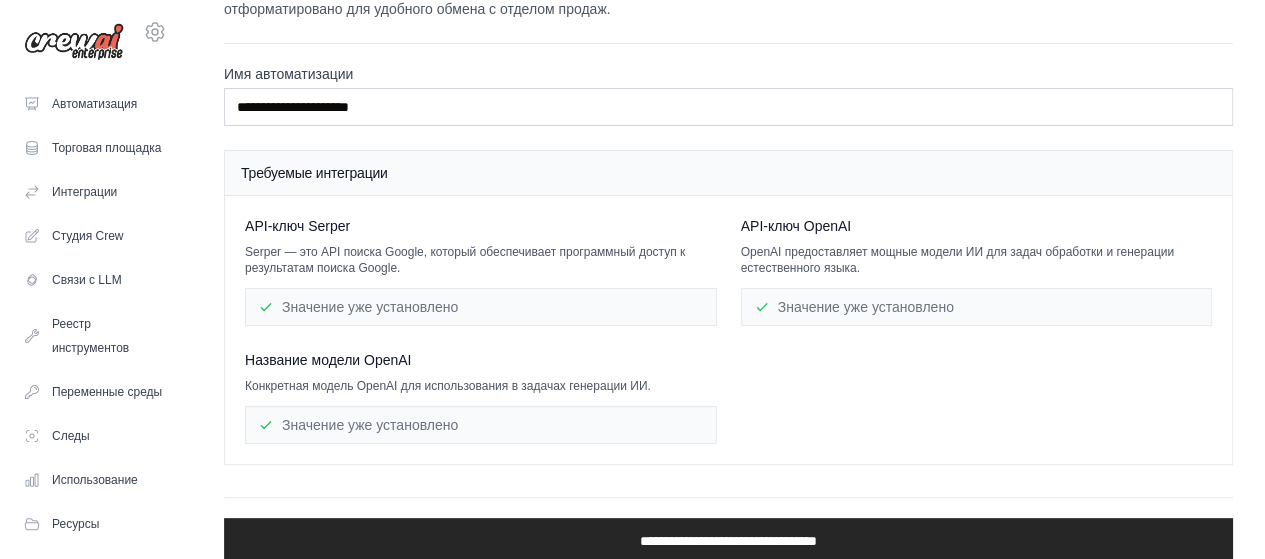 click on "Значение уже установлено" at bounding box center [481, 425] 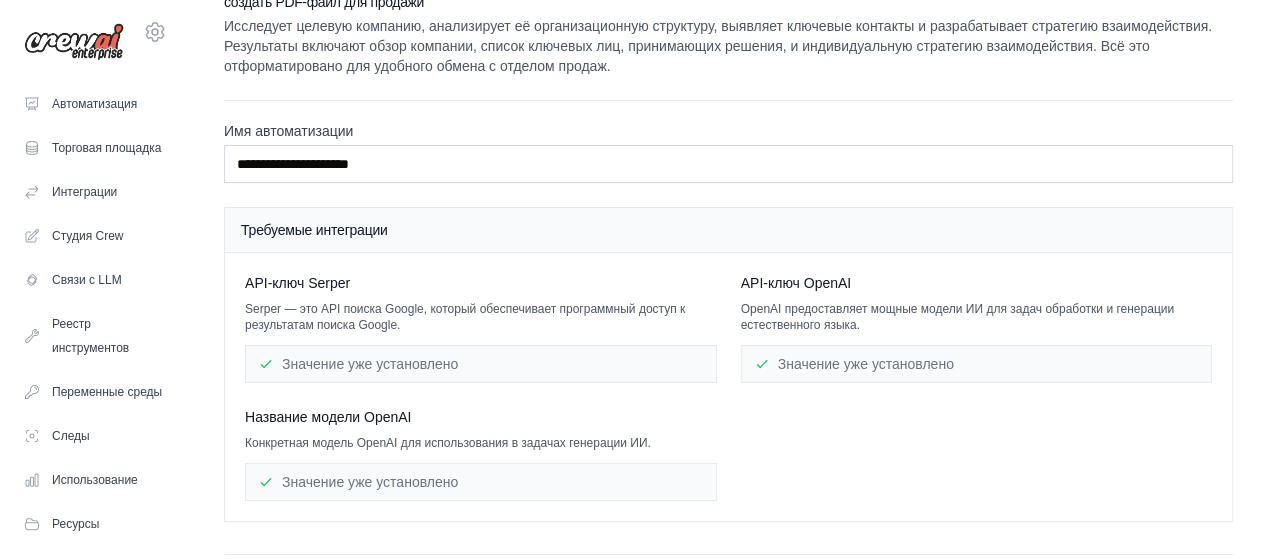 scroll, scrollTop: 0, scrollLeft: 0, axis: both 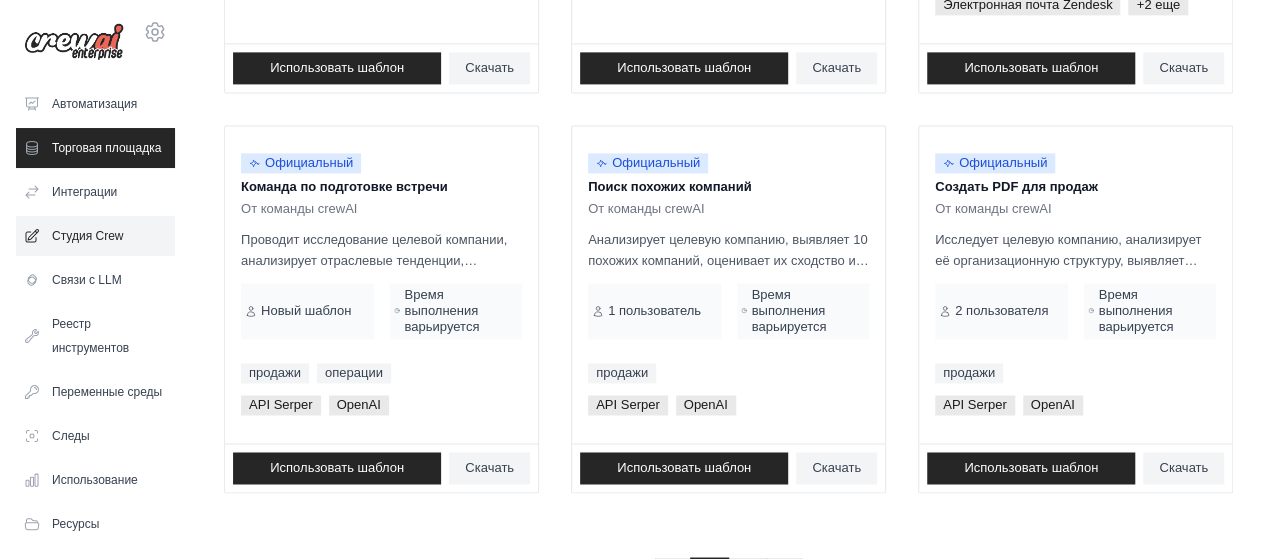 click on "Студия Crew" at bounding box center [87, 236] 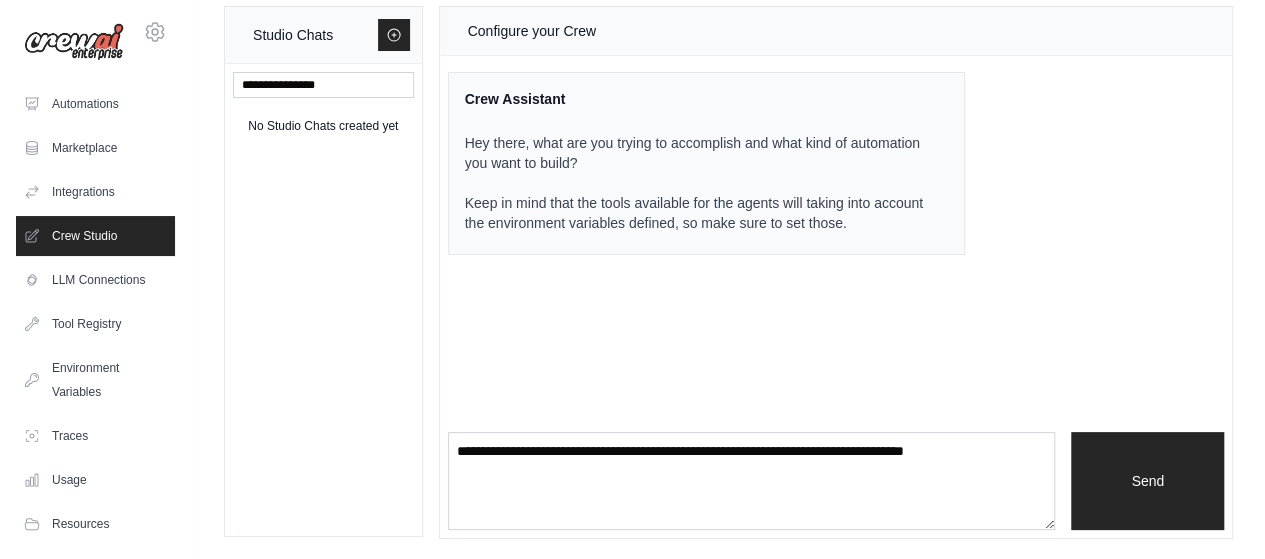 scroll, scrollTop: 0, scrollLeft: 0, axis: both 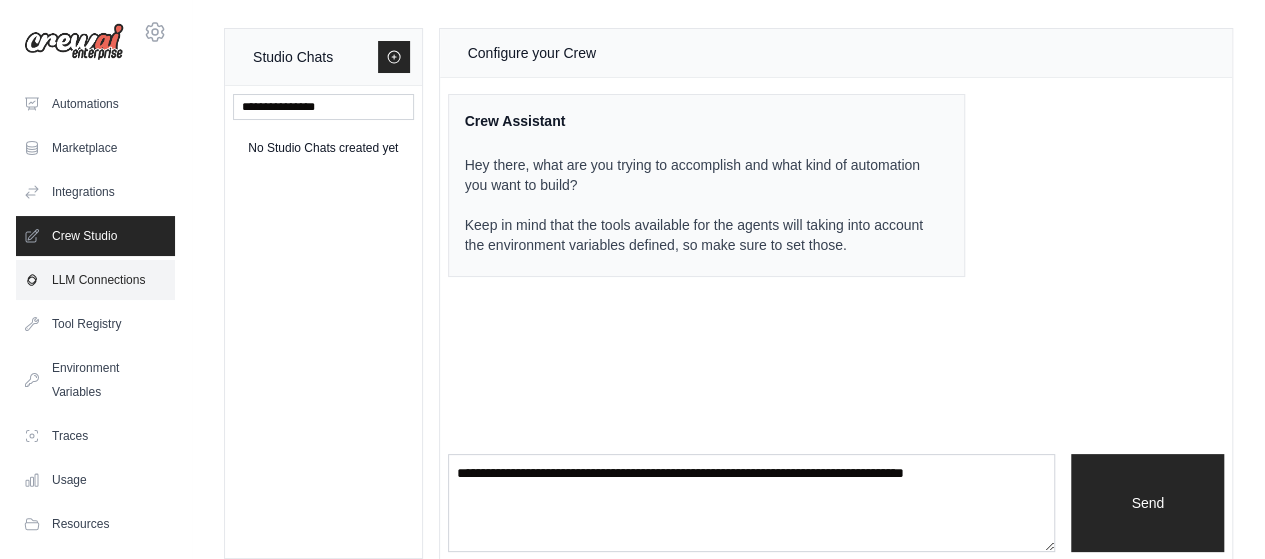 click on "LLM Connections" at bounding box center (95, 280) 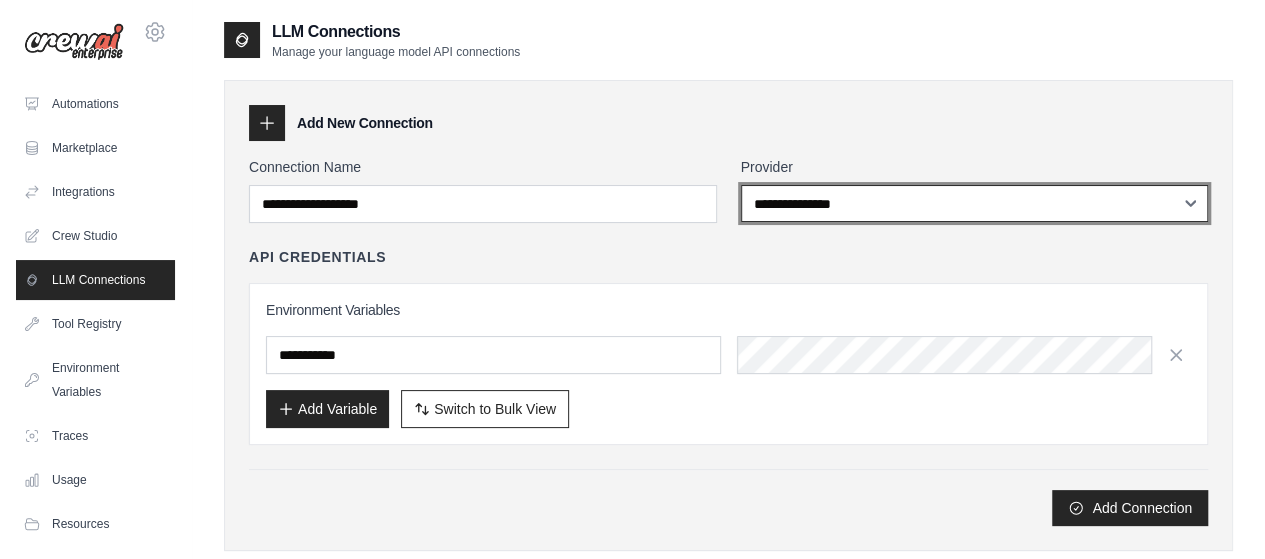 click on "**********" at bounding box center (975, 203) 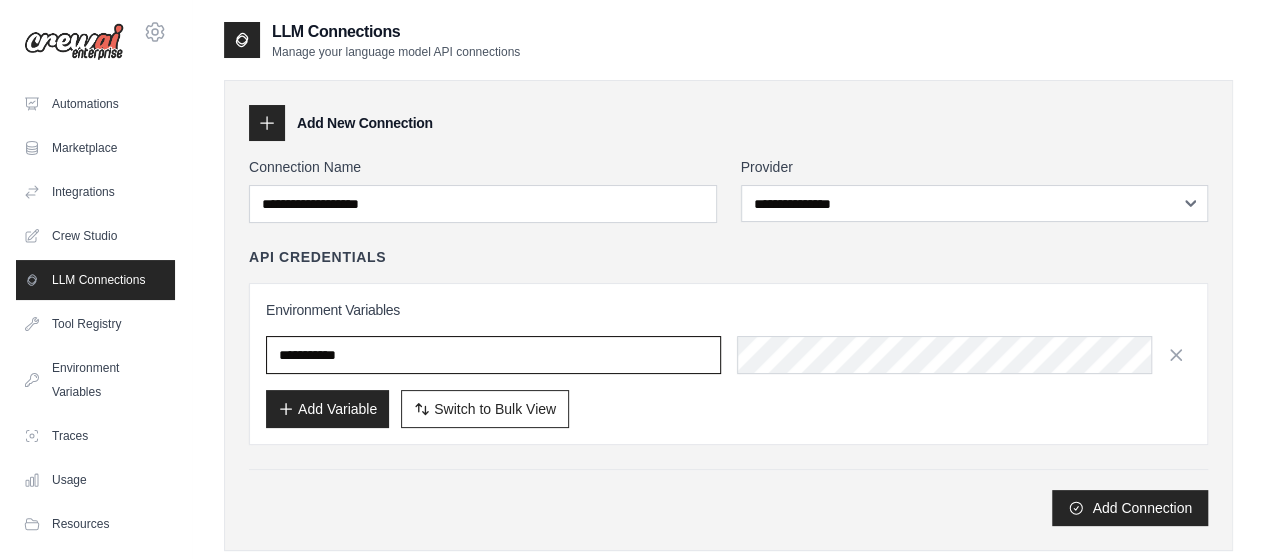 click at bounding box center [493, 355] 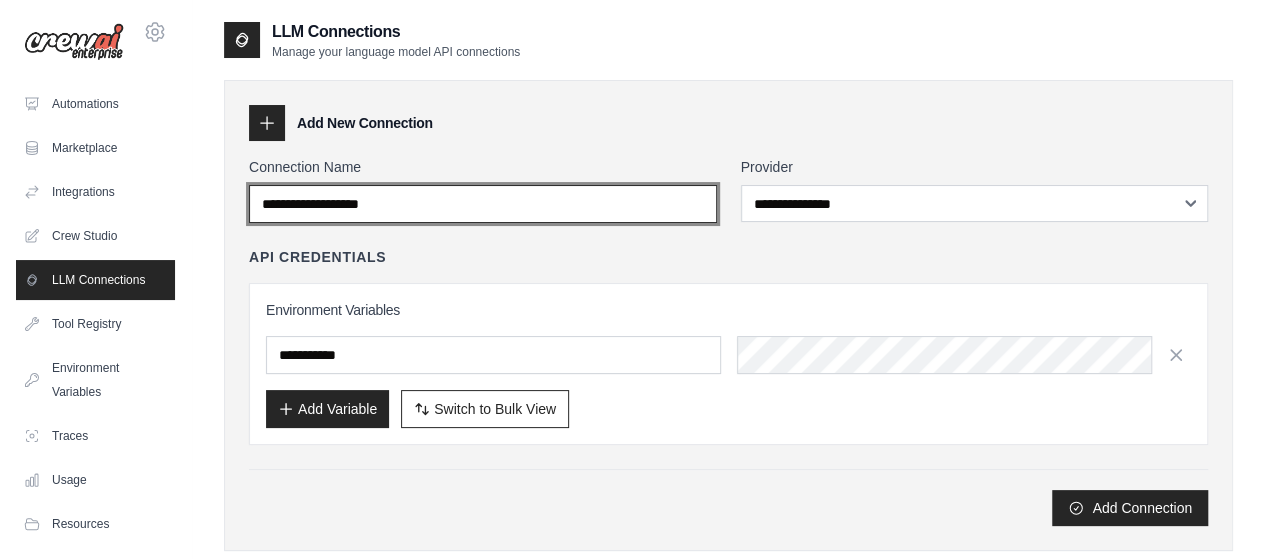 click on "Connection Name" at bounding box center (483, 204) 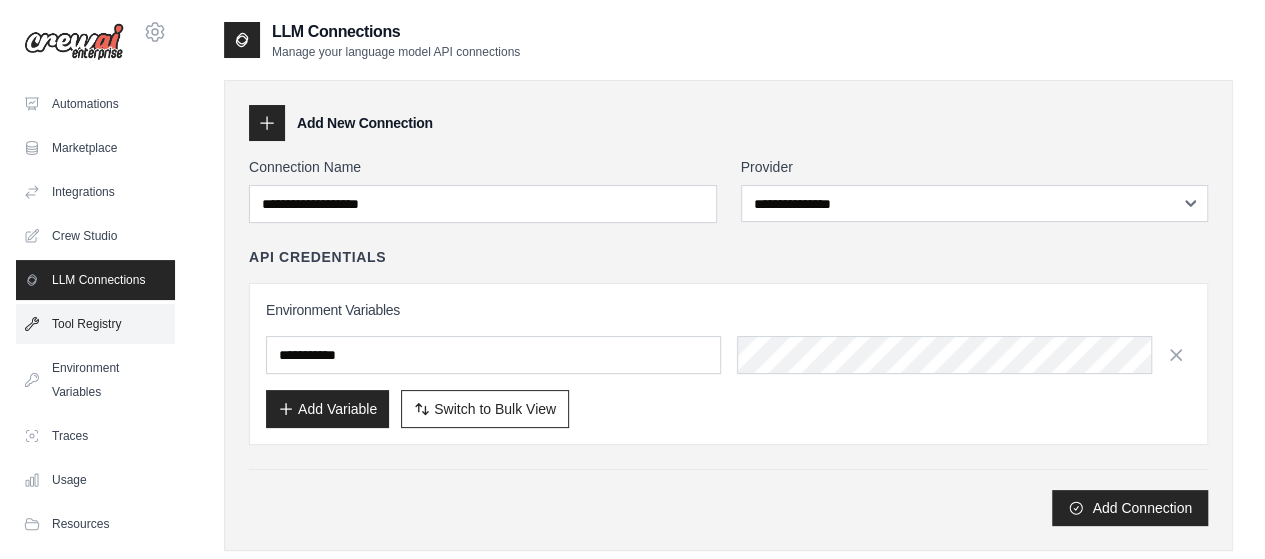 click on "Tool Registry" at bounding box center (95, 324) 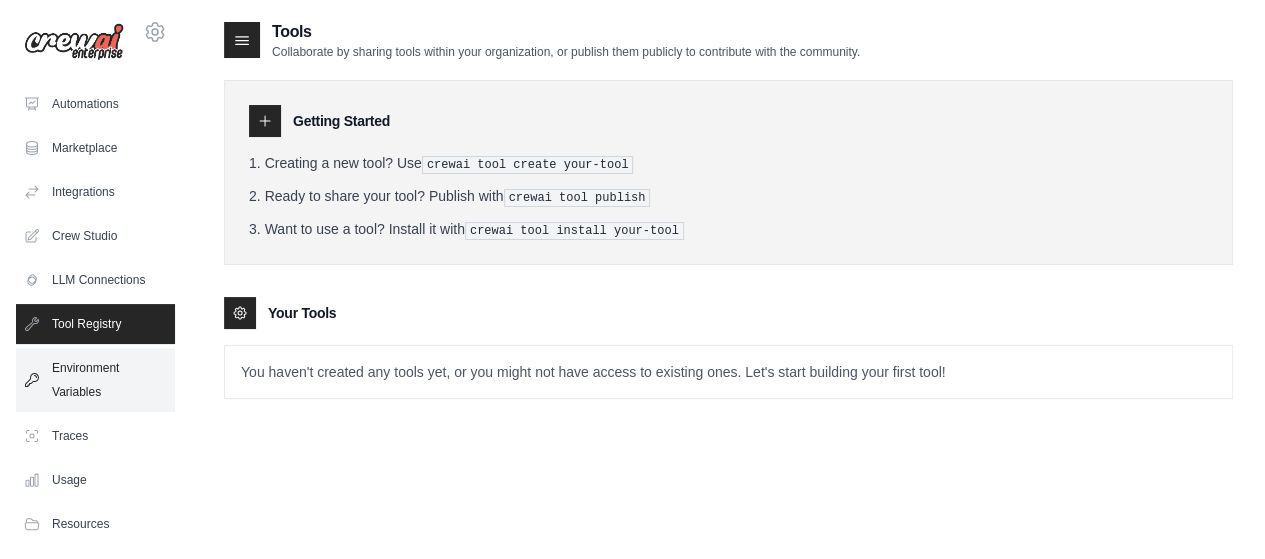 click on "Environment Variables" at bounding box center (95, 380) 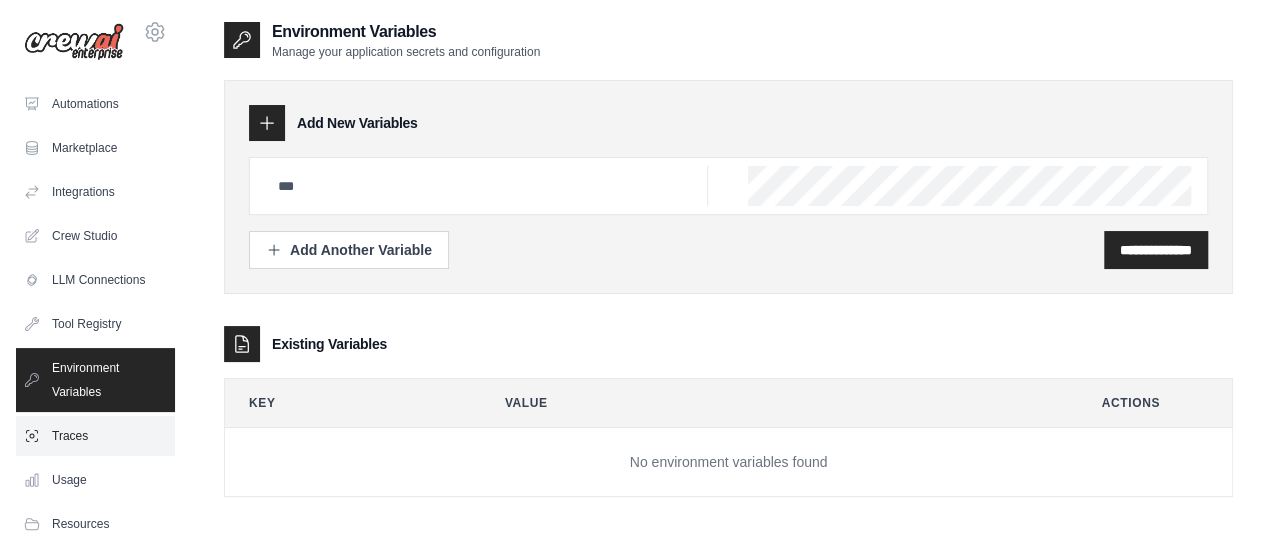 click on "Traces" at bounding box center (95, 436) 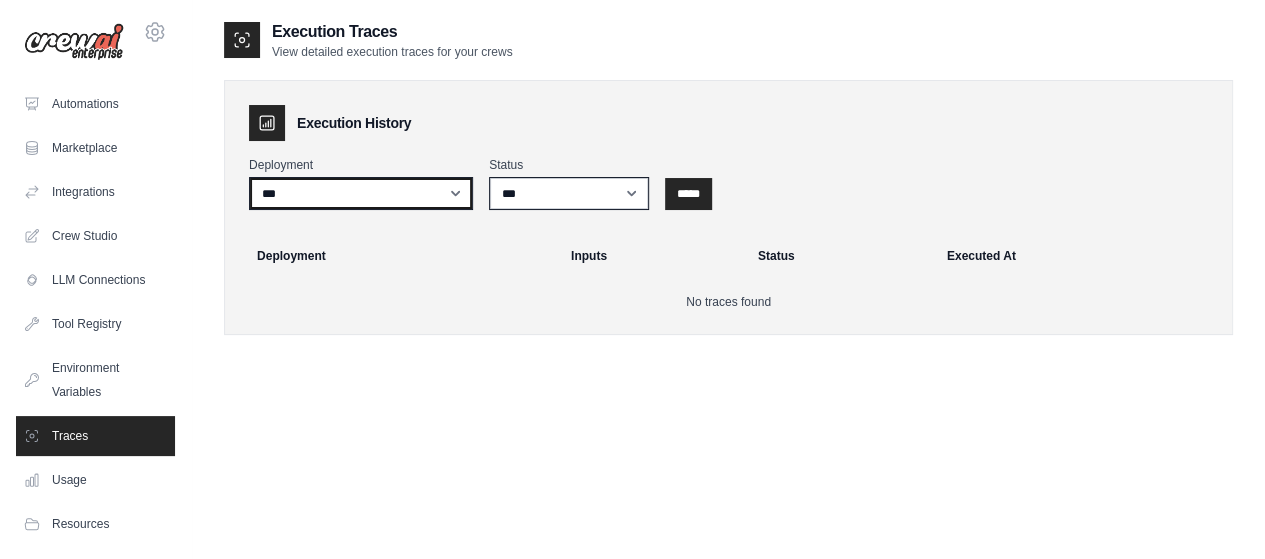click on "***" at bounding box center (361, 193) 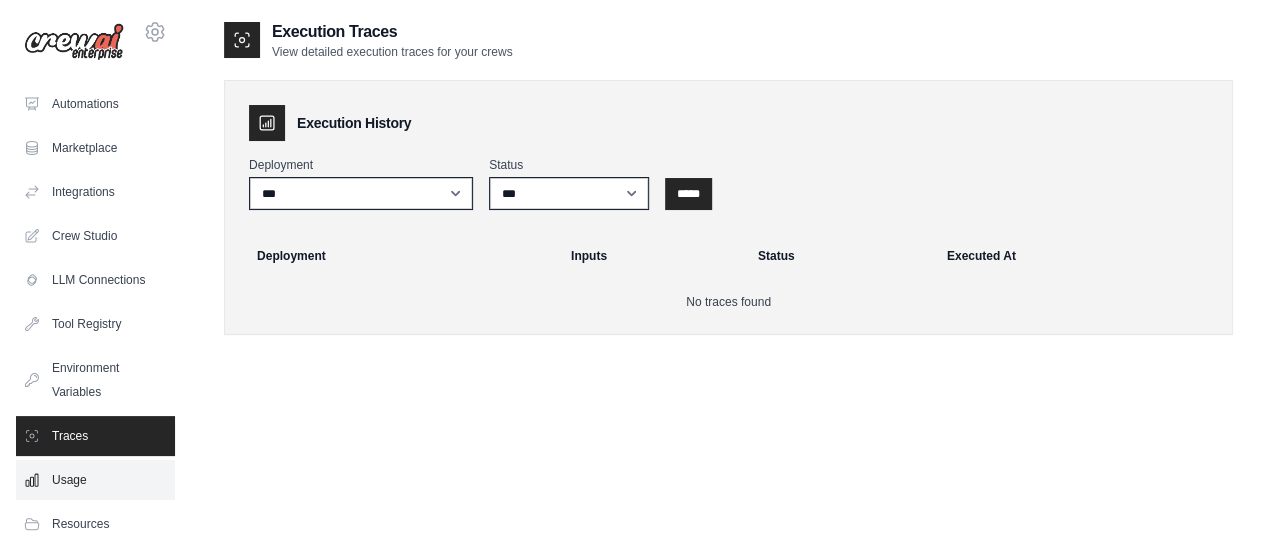 click on "Usage" at bounding box center (95, 480) 